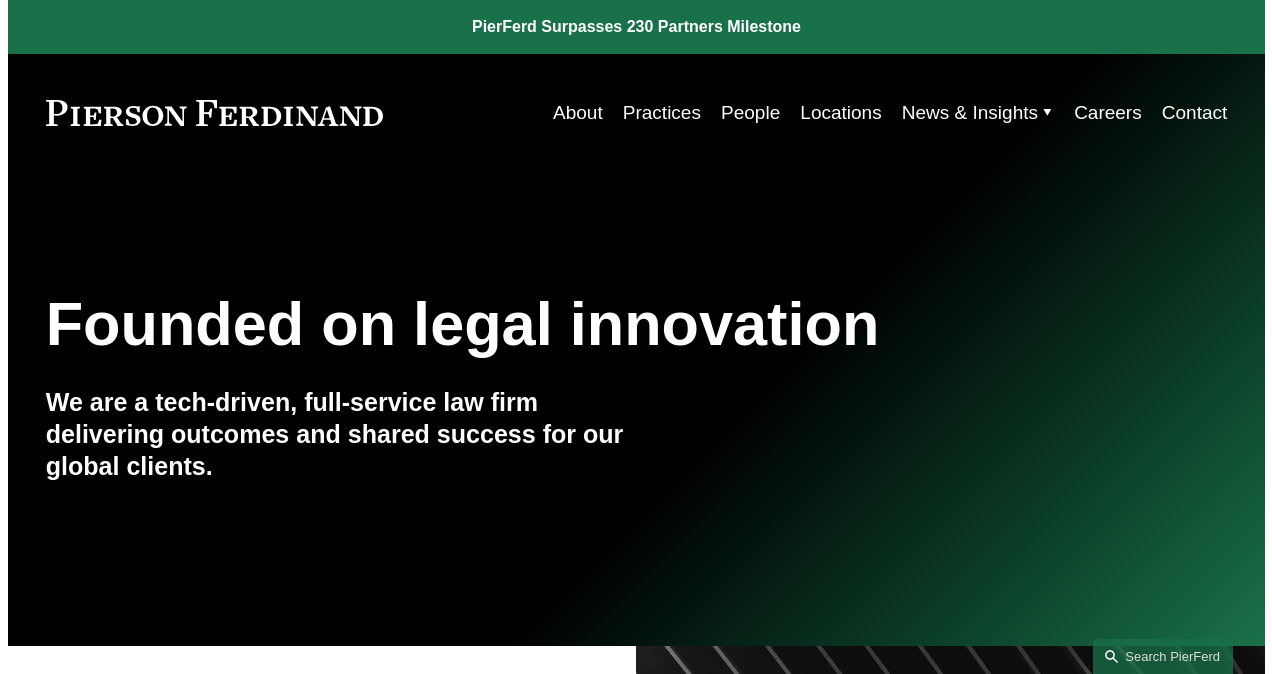 scroll, scrollTop: 0, scrollLeft: 0, axis: both 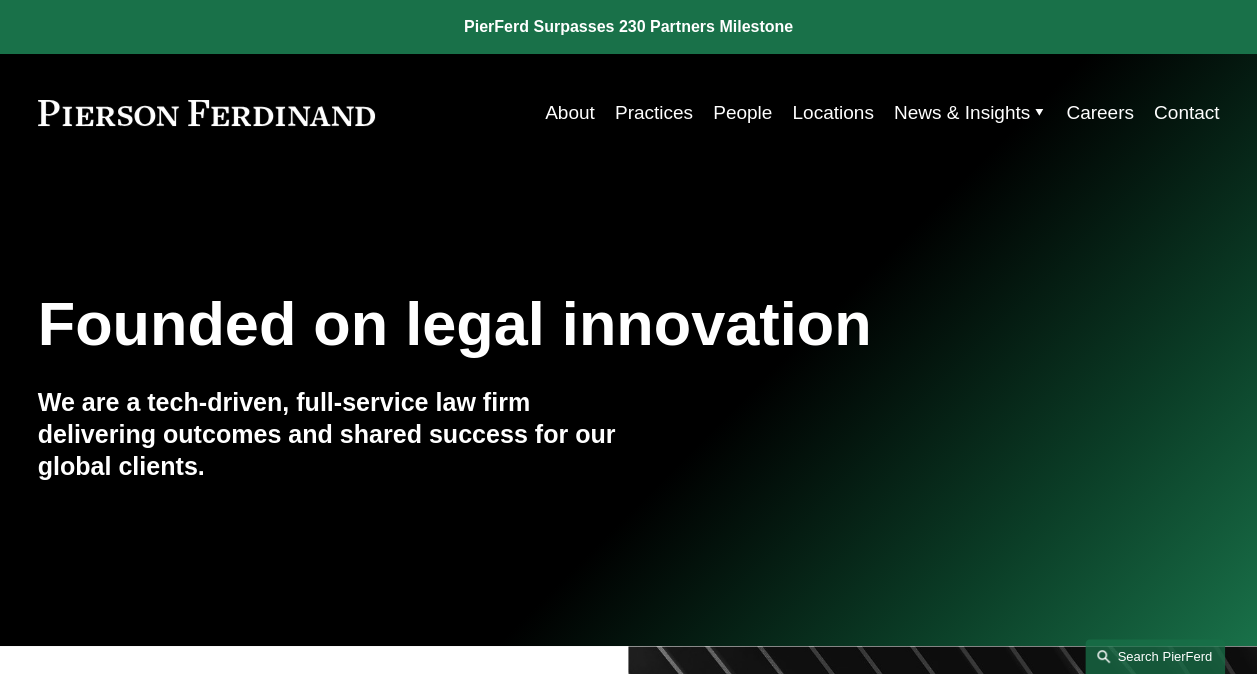 click on "Search this site" at bounding box center (1155, 656) 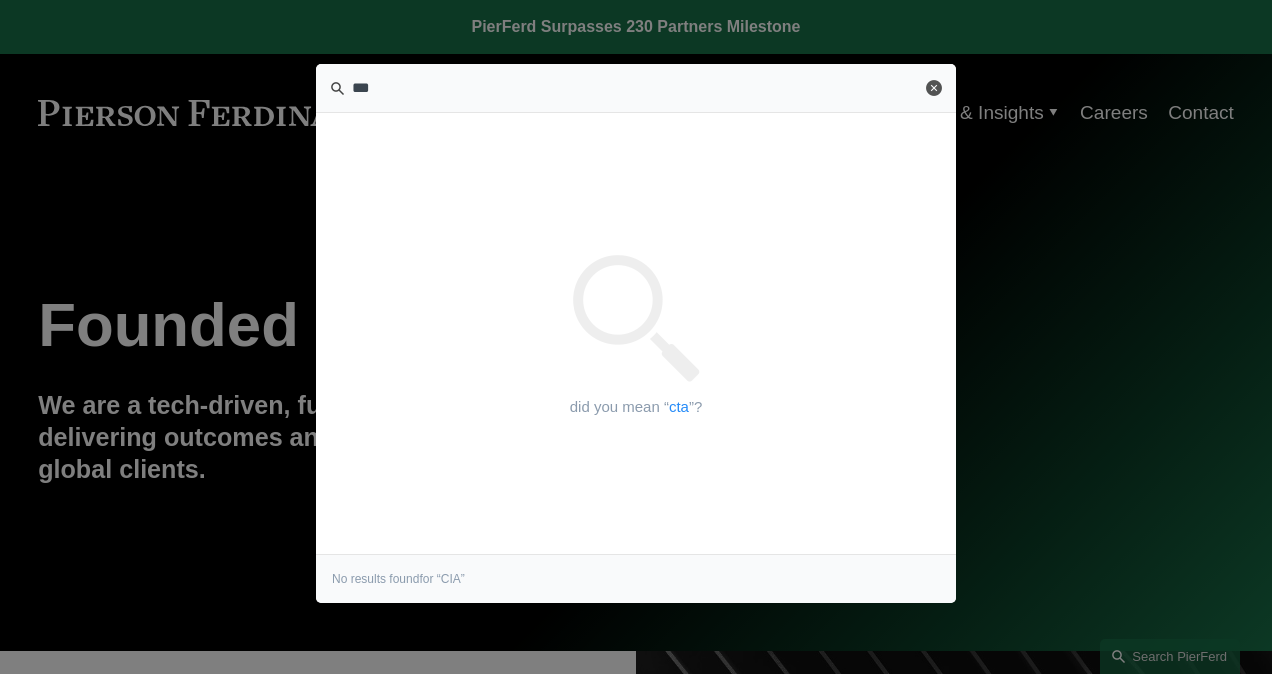 click on "Close" at bounding box center [934, 88] 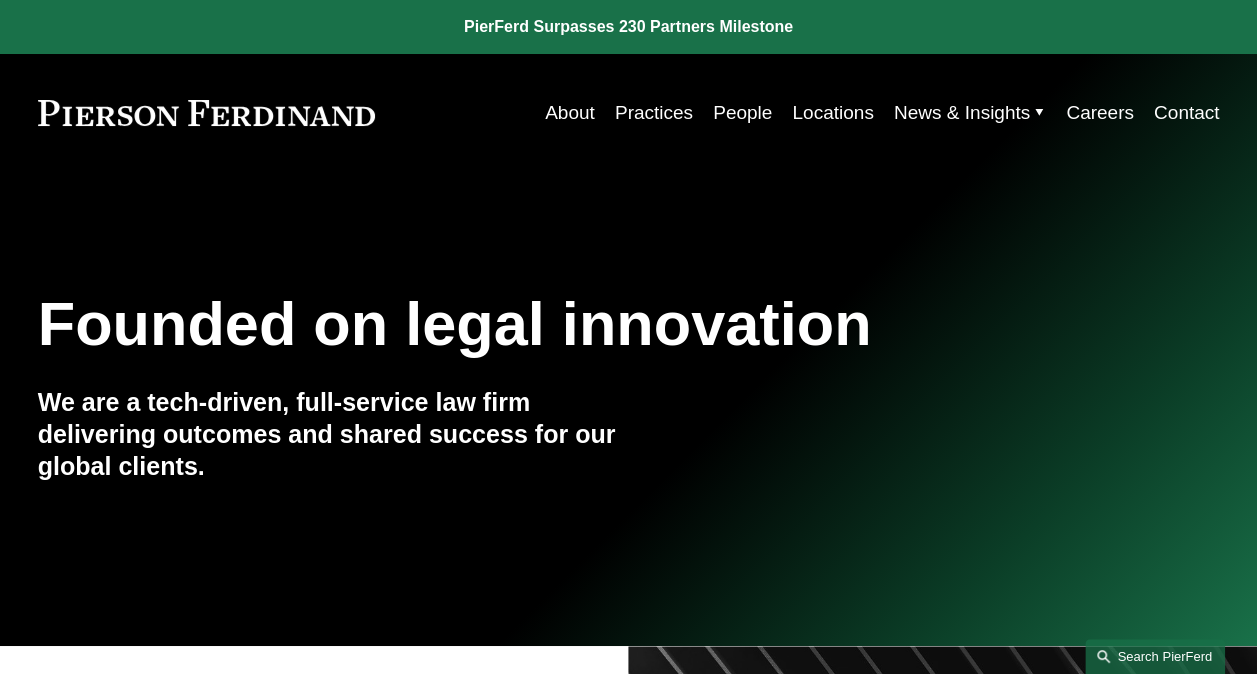 click on "Search this site" at bounding box center [1155, 656] 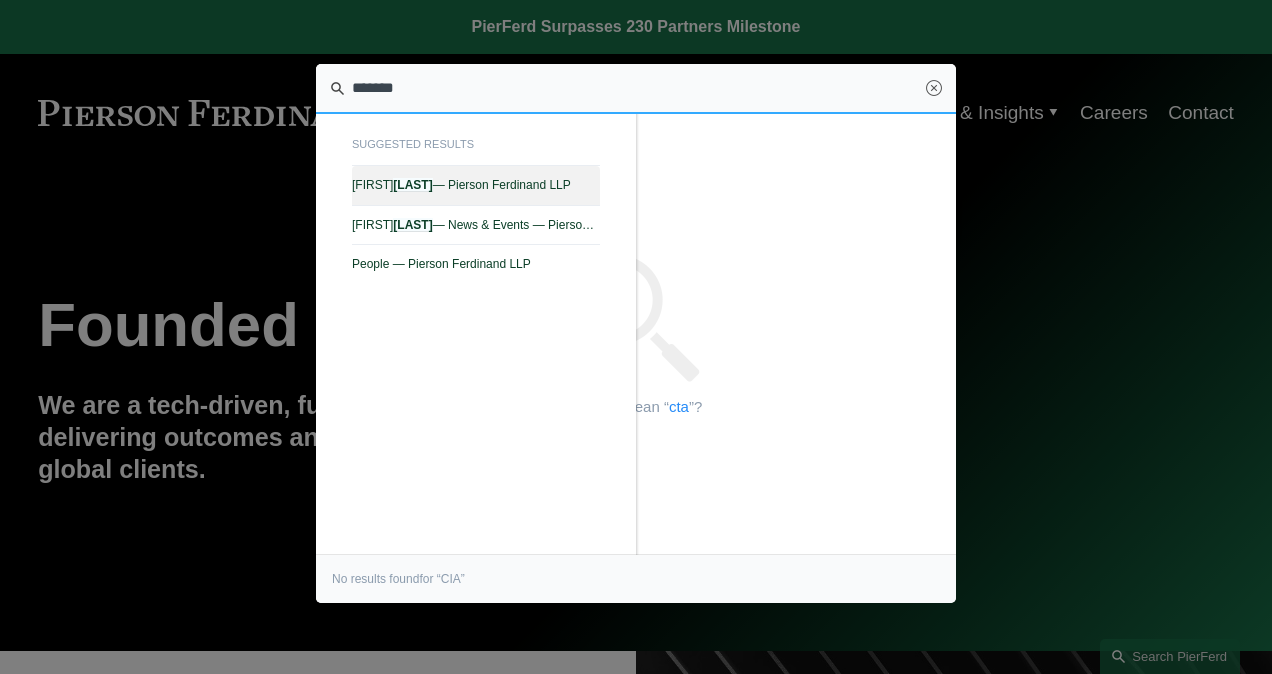 click on "Zughaib" at bounding box center [412, 185] 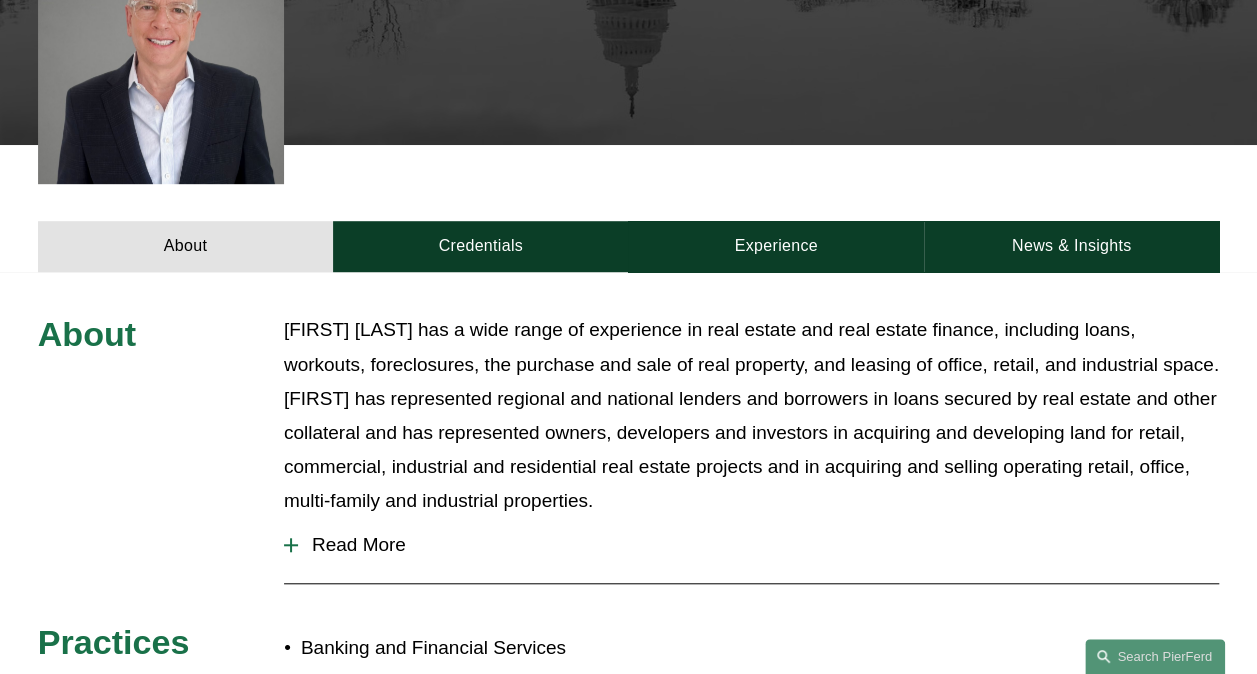 scroll, scrollTop: 600, scrollLeft: 0, axis: vertical 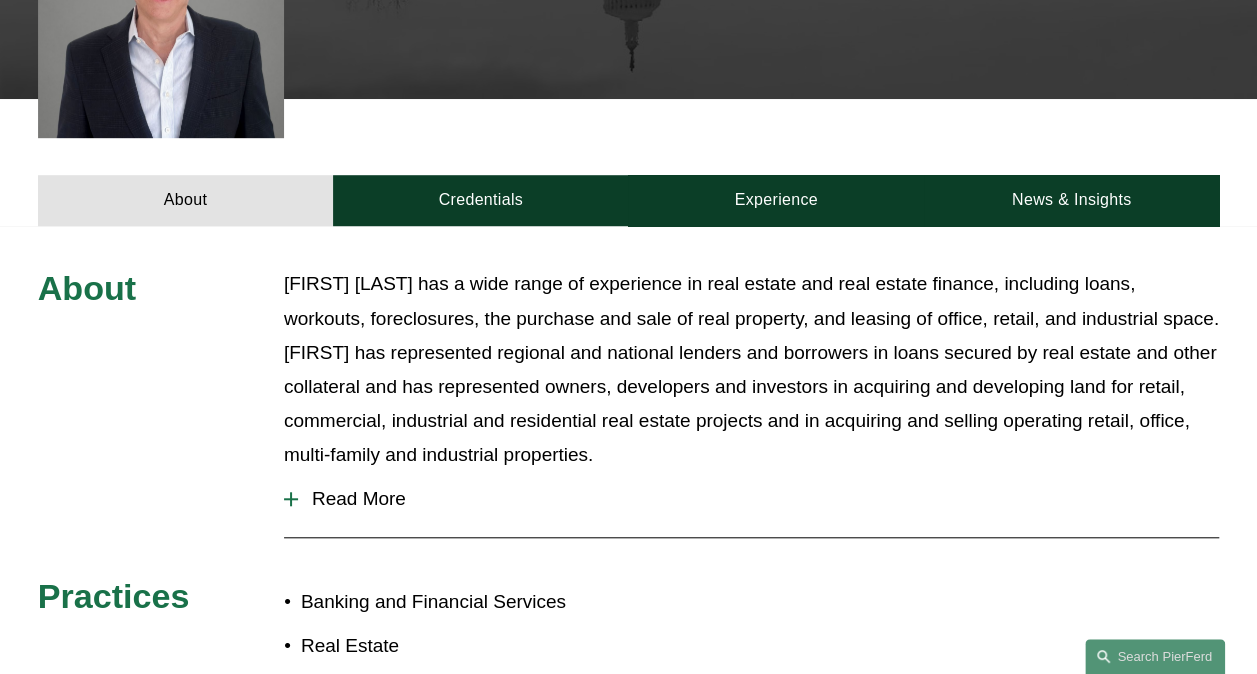 click on "Read More" at bounding box center [758, 499] 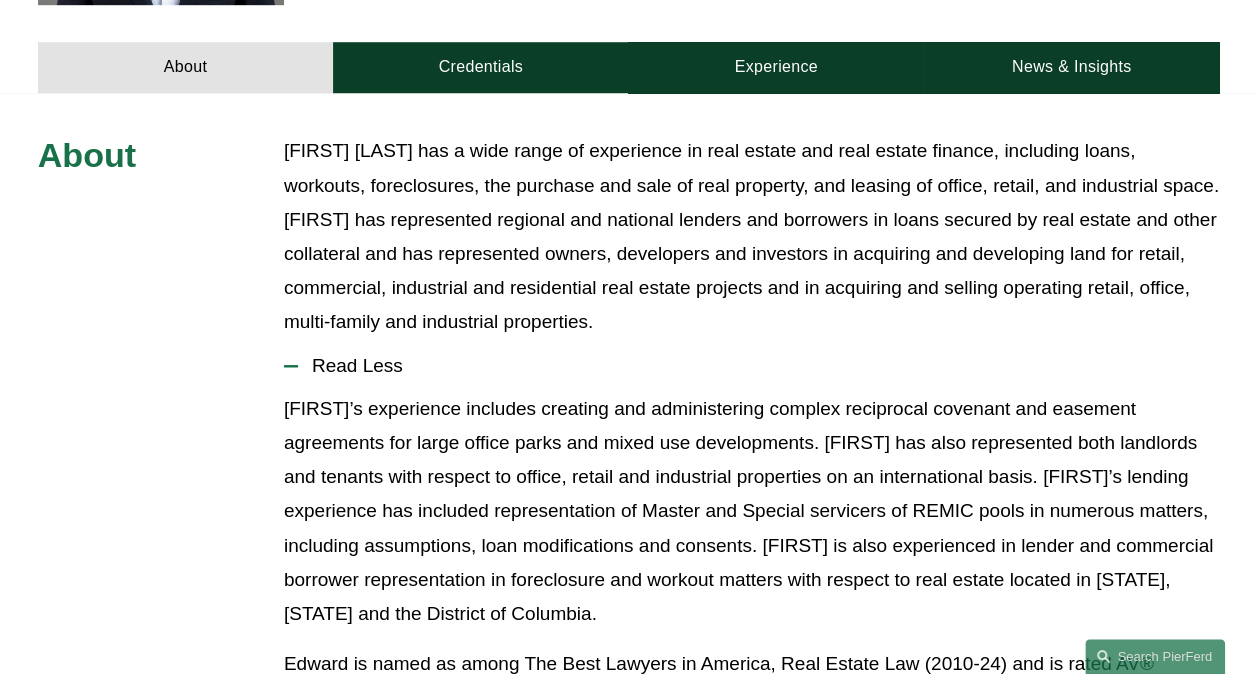 scroll, scrollTop: 700, scrollLeft: 0, axis: vertical 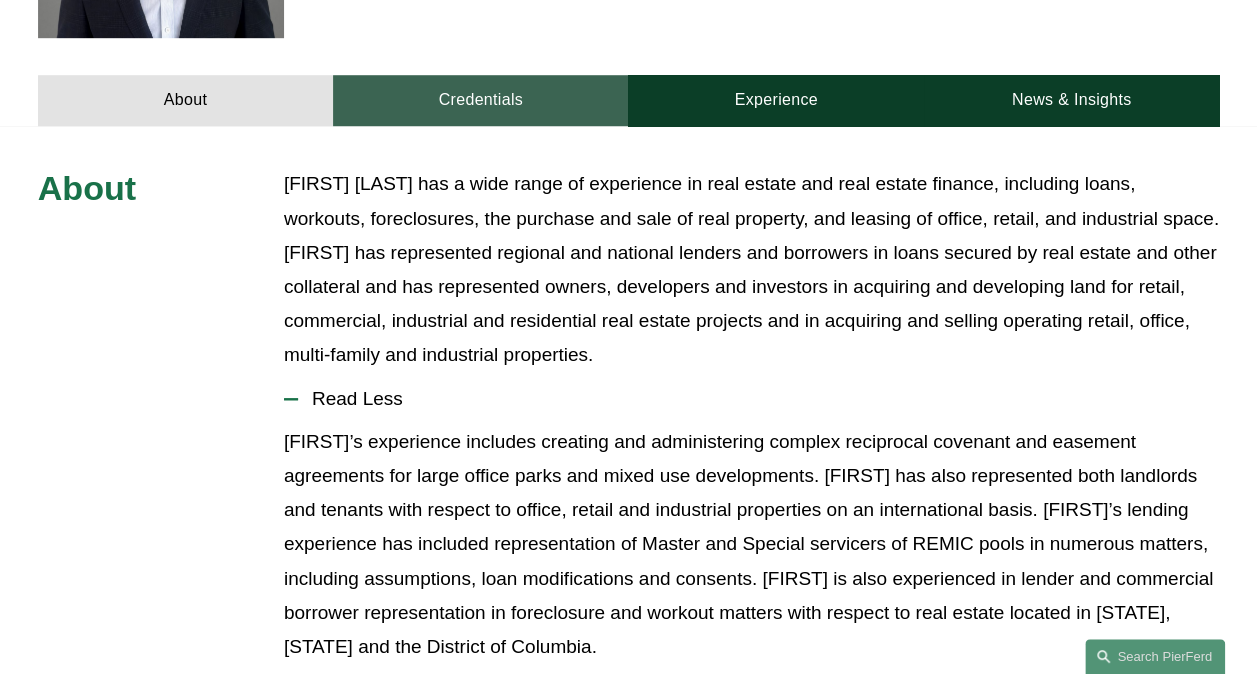 click on "Credentials" at bounding box center (480, 100) 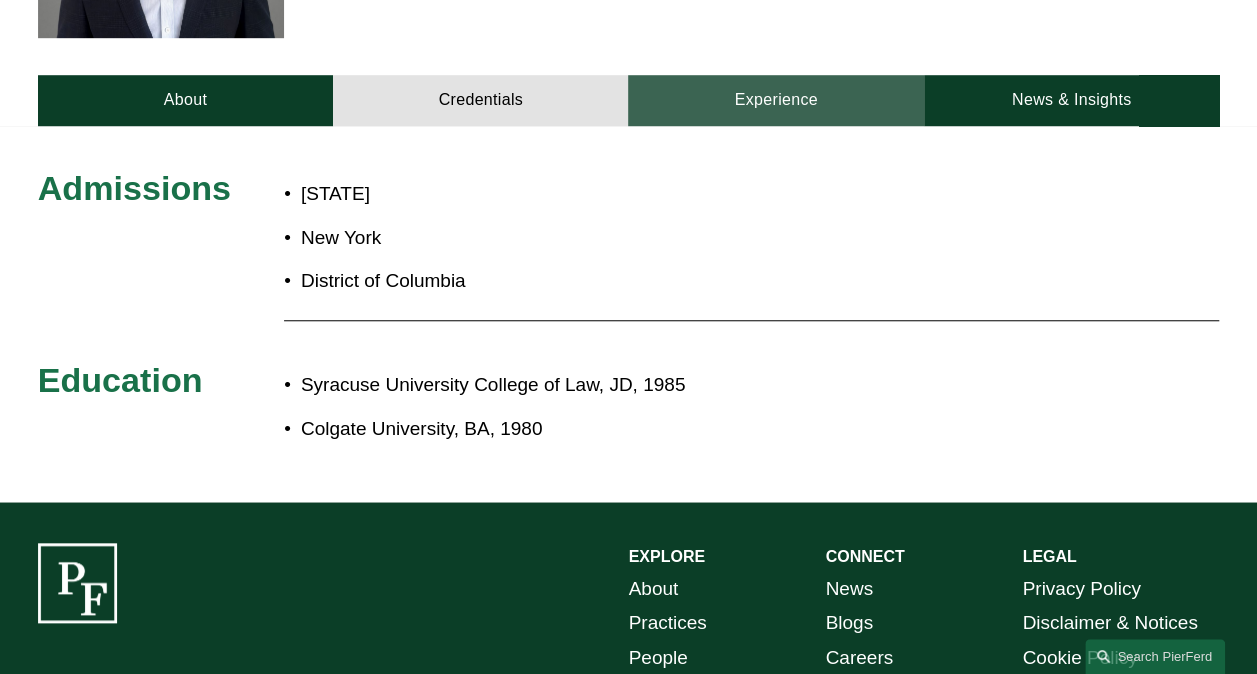 click on "Experience" at bounding box center (775, 100) 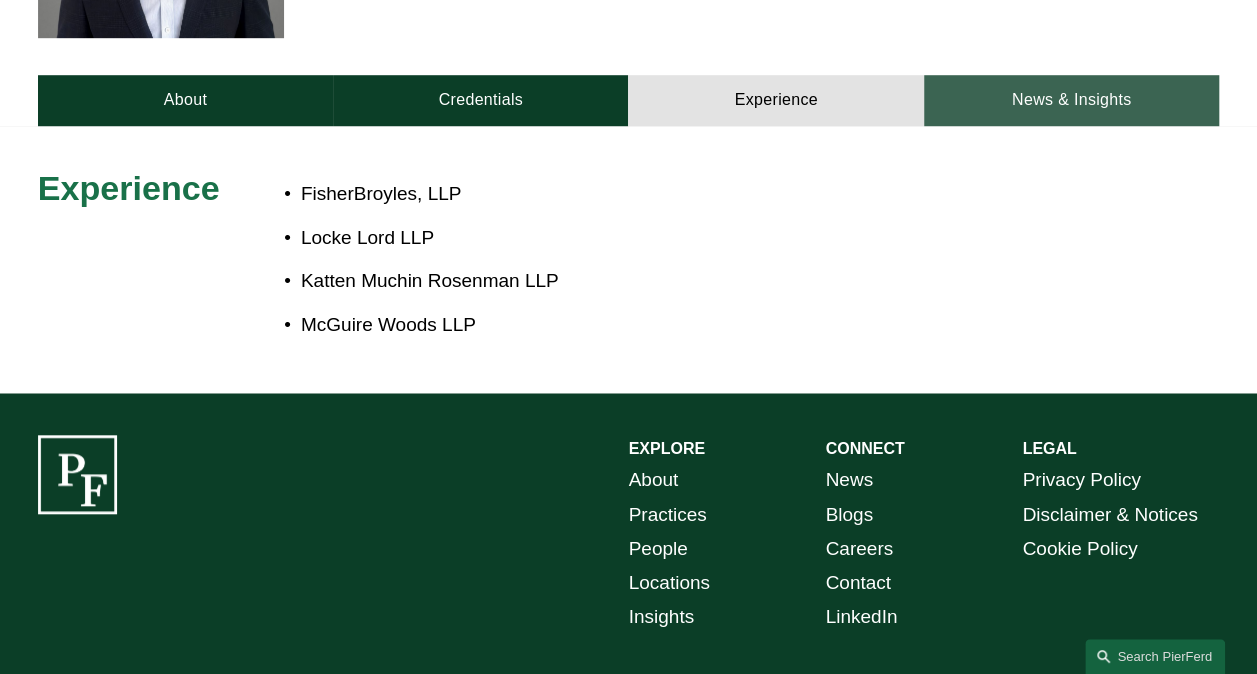 click on "News & Insights" at bounding box center [1071, 100] 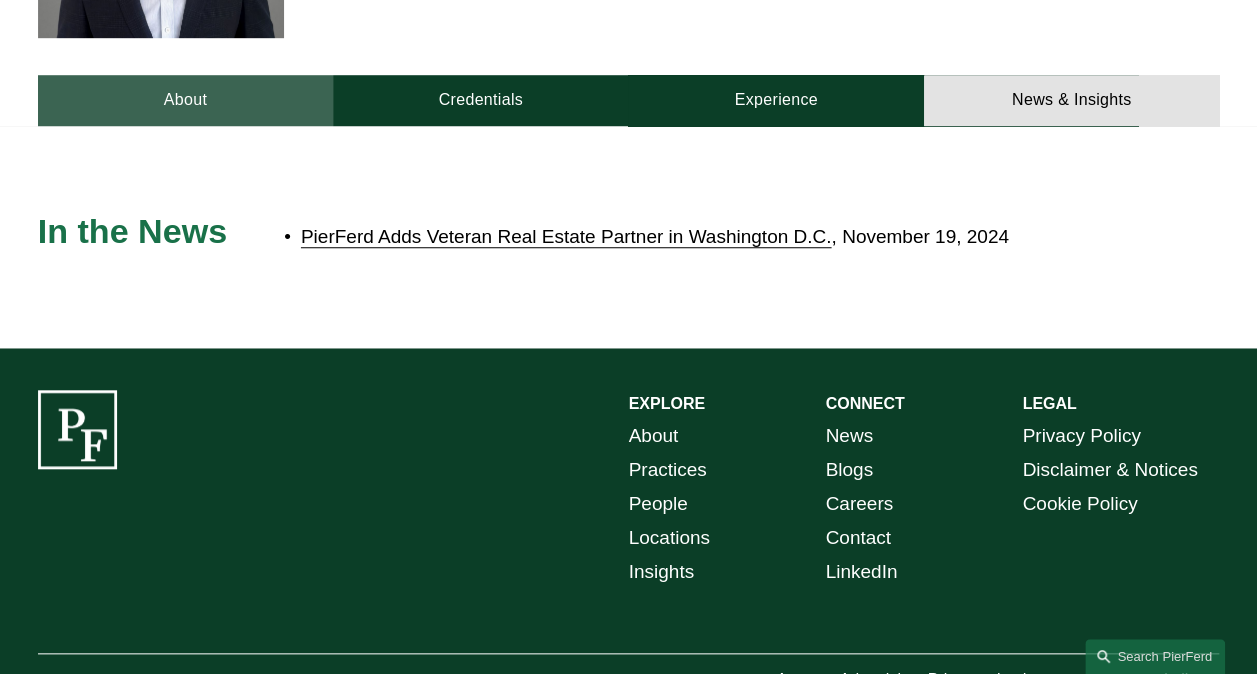 click on "About" at bounding box center [185, 100] 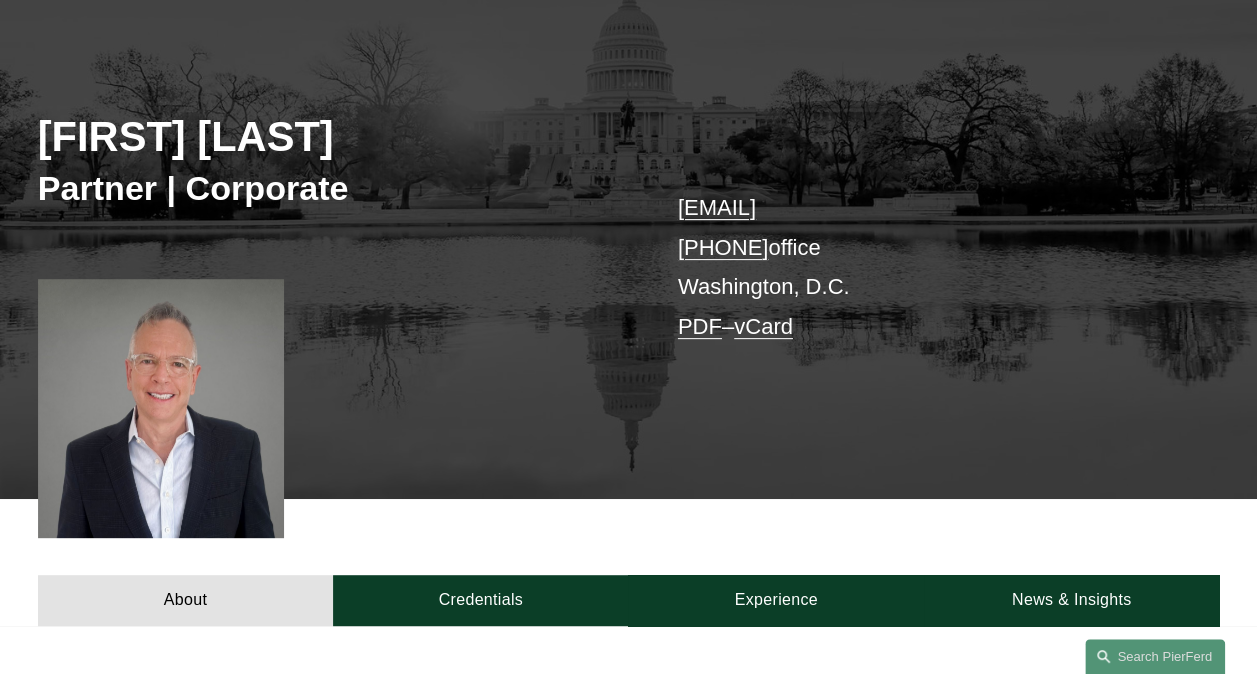 scroll, scrollTop: 0, scrollLeft: 0, axis: both 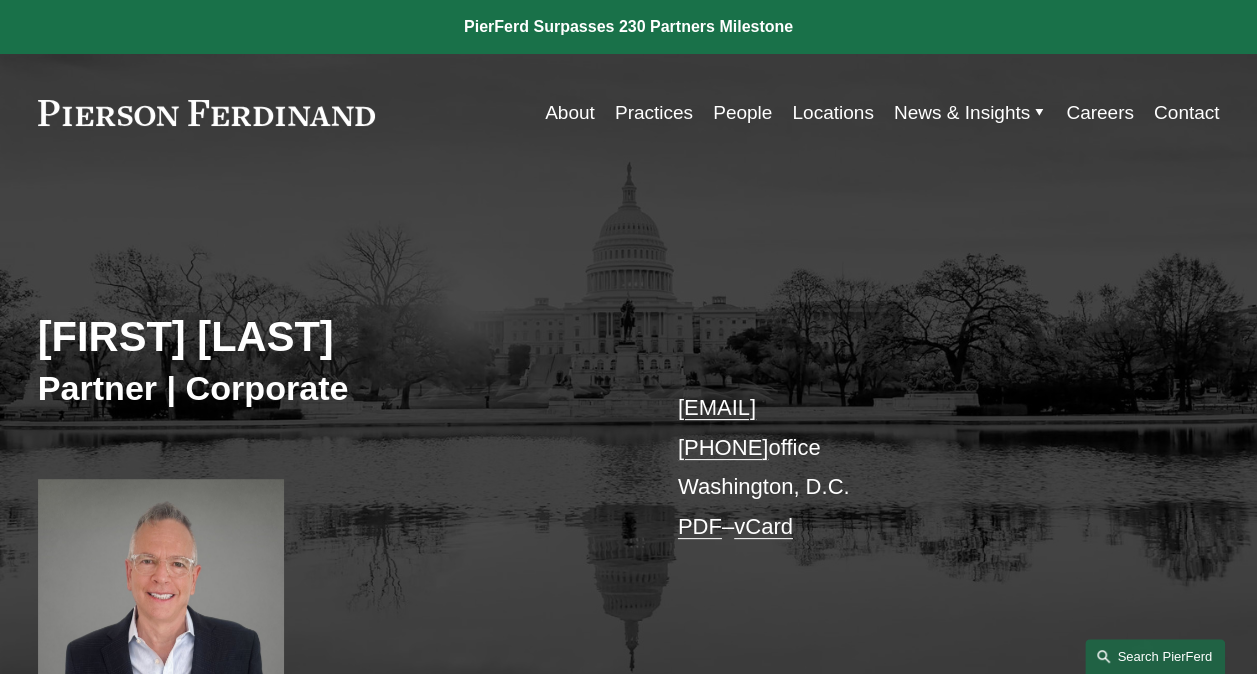 click on "Search this site" at bounding box center [1155, 656] 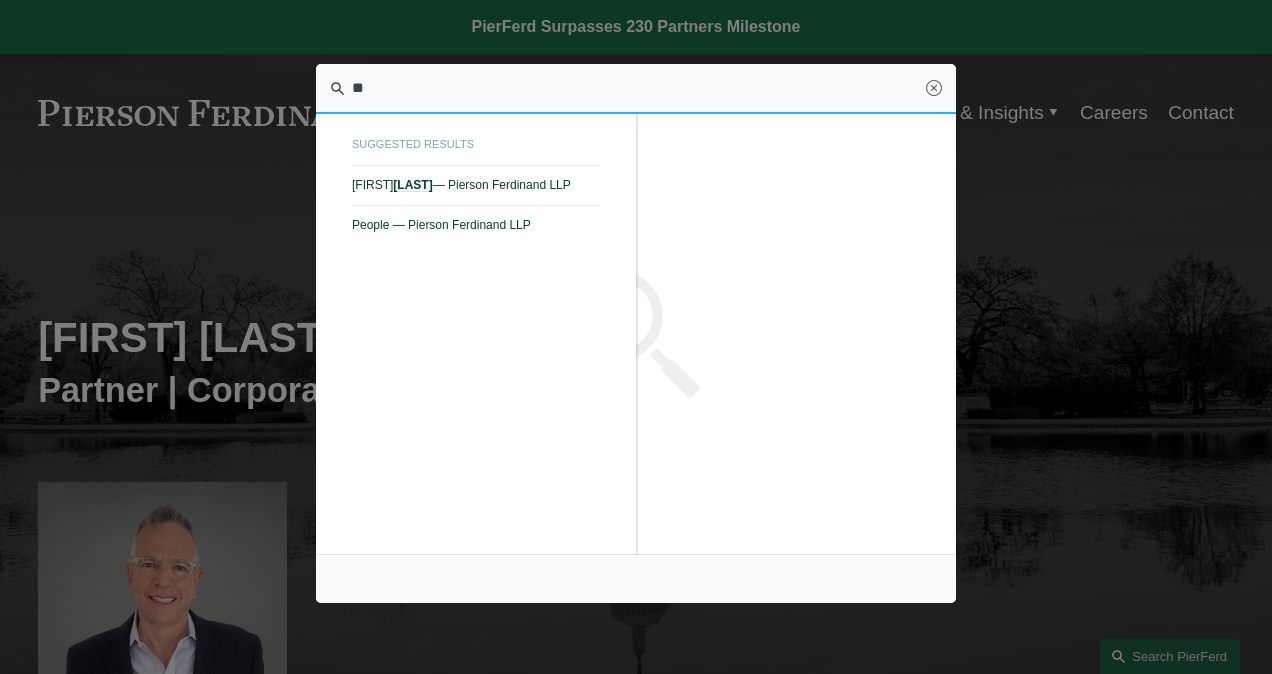 type on "*" 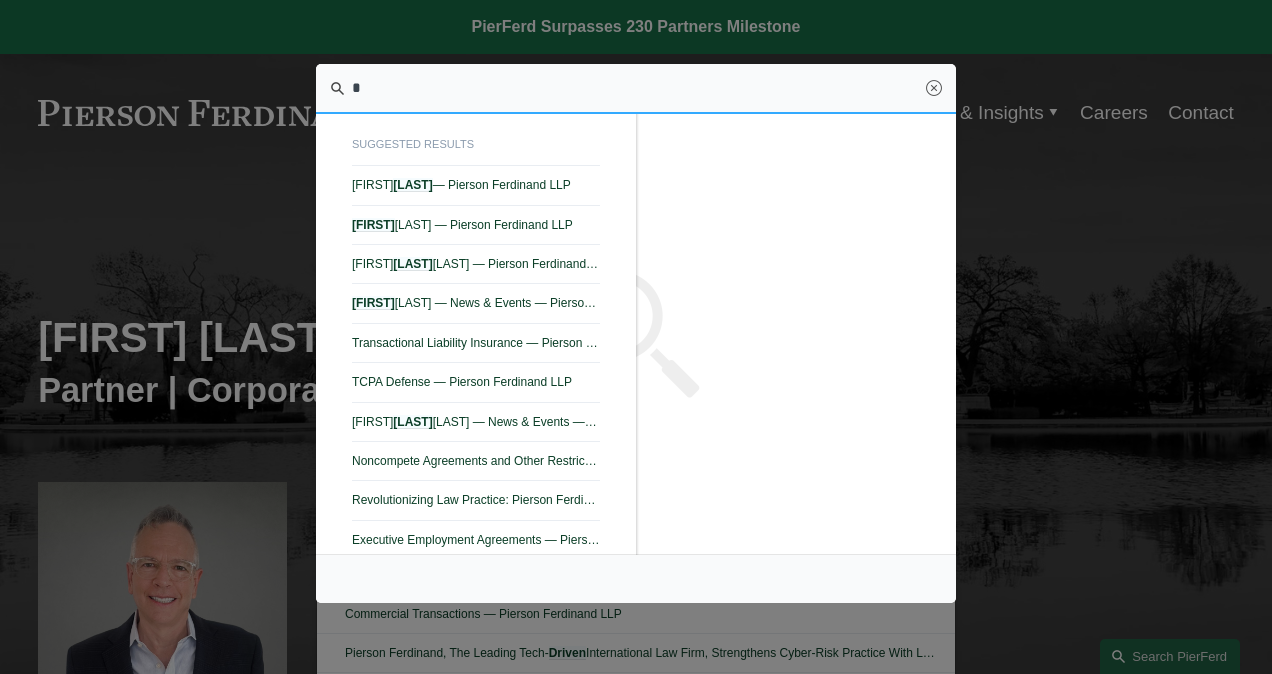 type 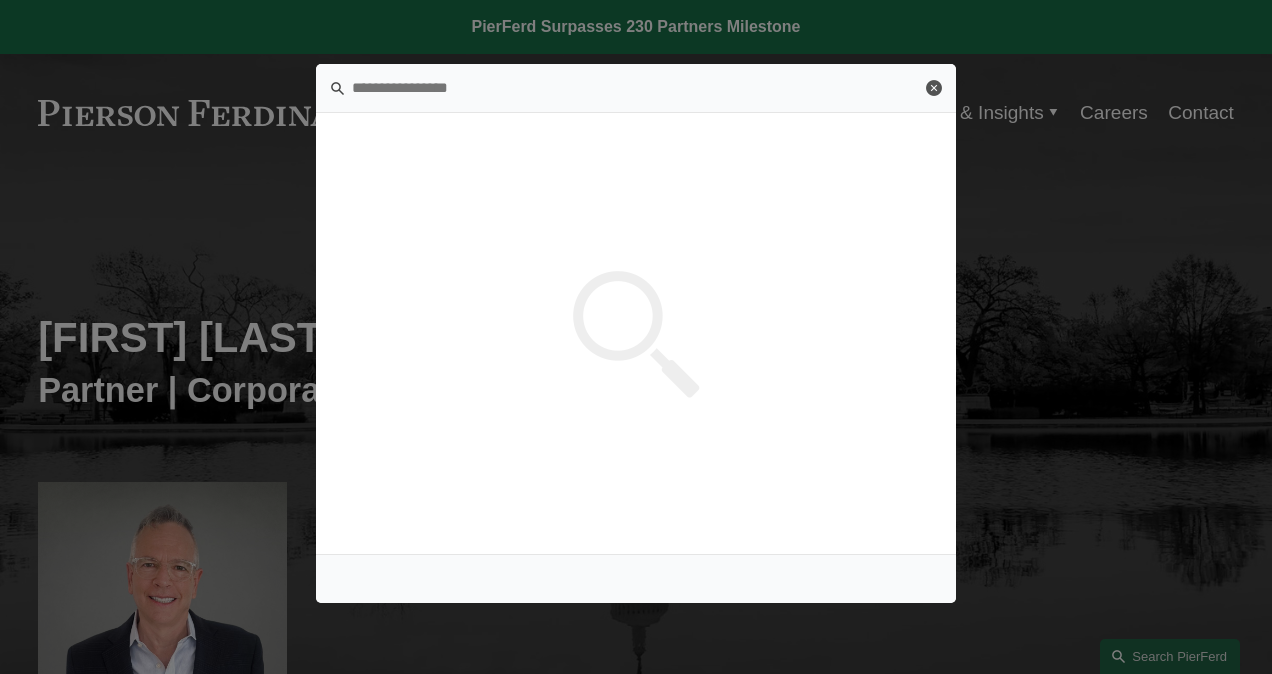 click on "Close" at bounding box center (934, 88) 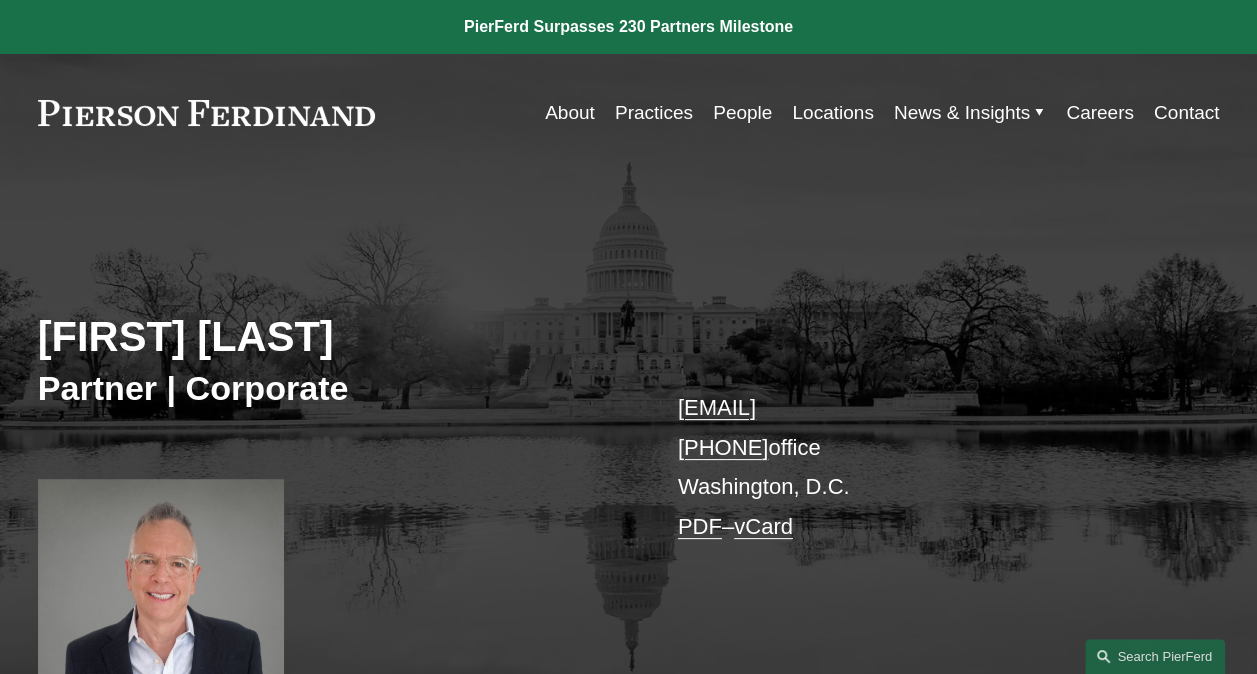 click on "News" at bounding box center [0, 0] 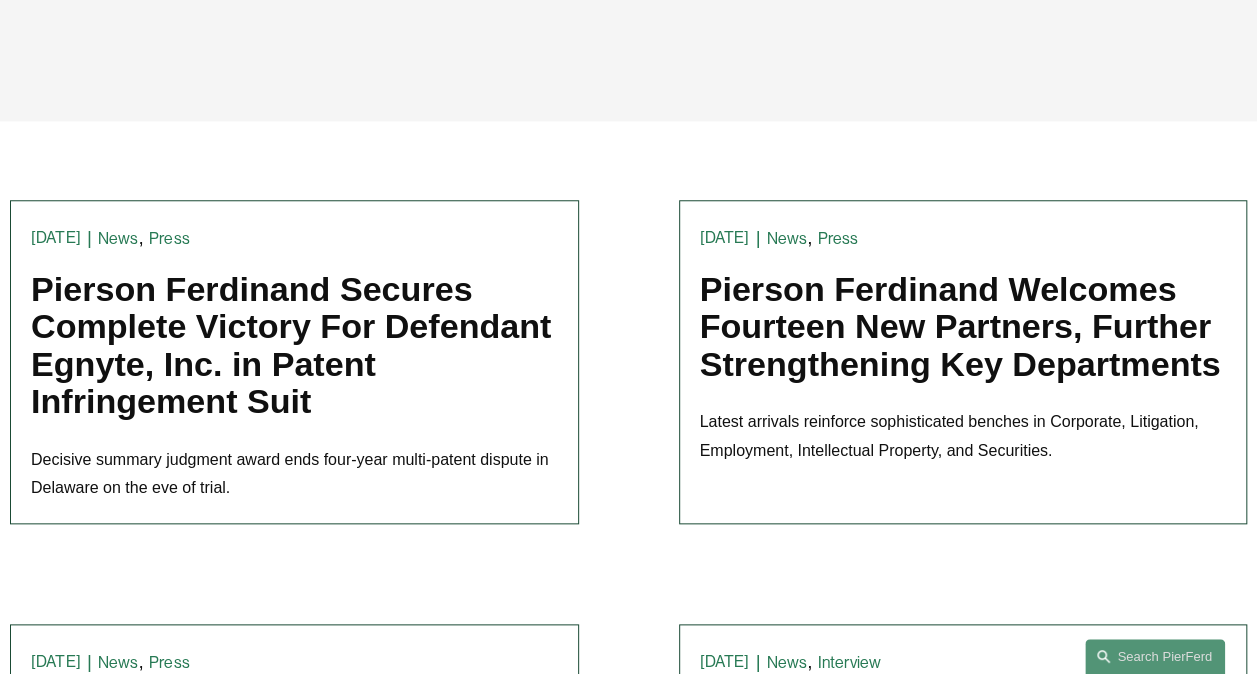 scroll, scrollTop: 400, scrollLeft: 0, axis: vertical 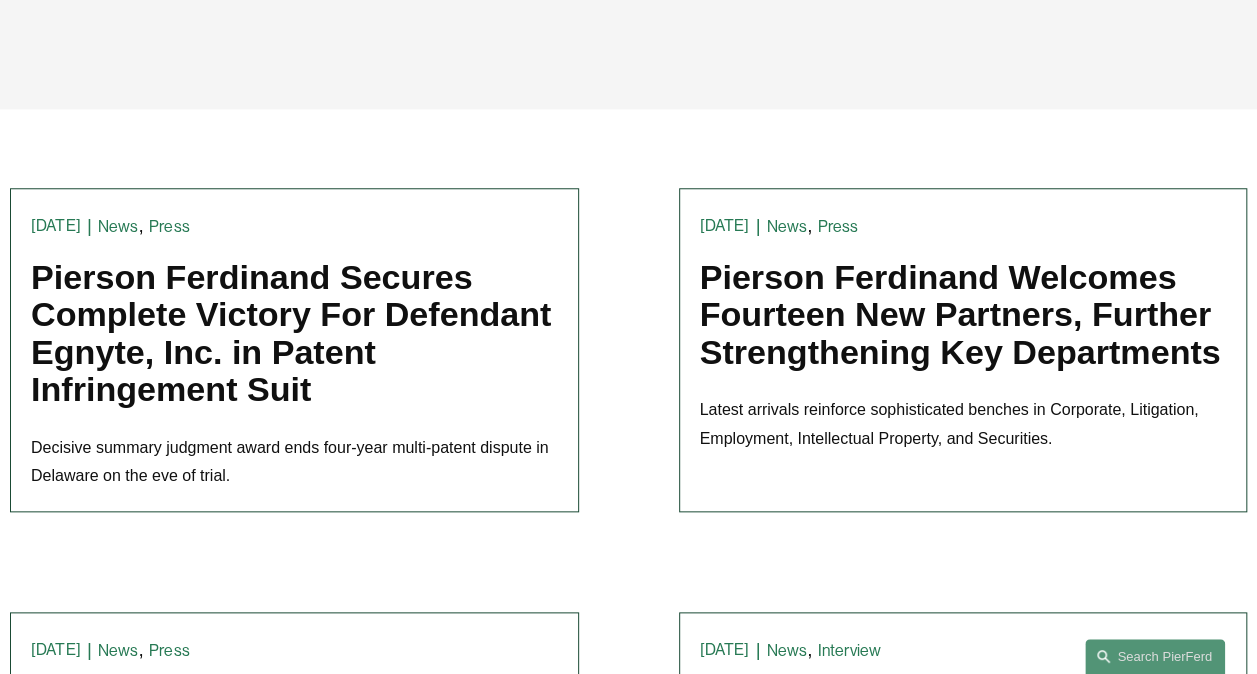click on "Pierson Ferdinand Welcomes Fourteen New Partners, Further Strengthening Key Departments" at bounding box center (960, 315) 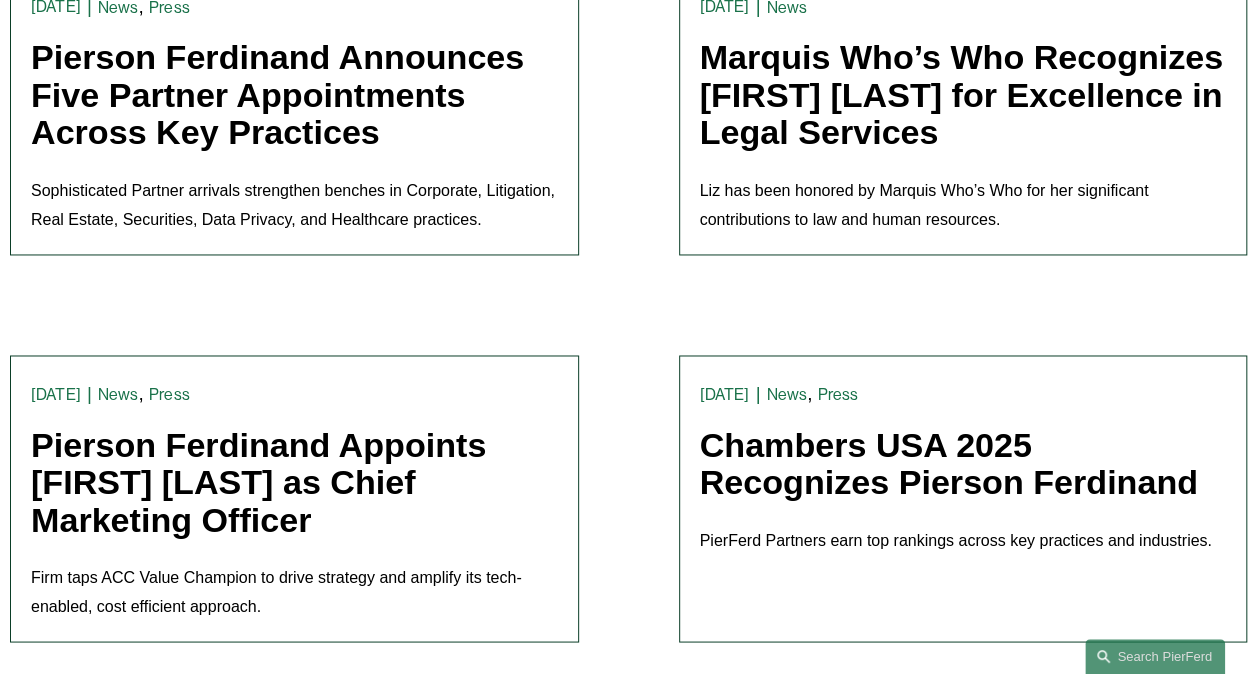 scroll, scrollTop: 1500, scrollLeft: 0, axis: vertical 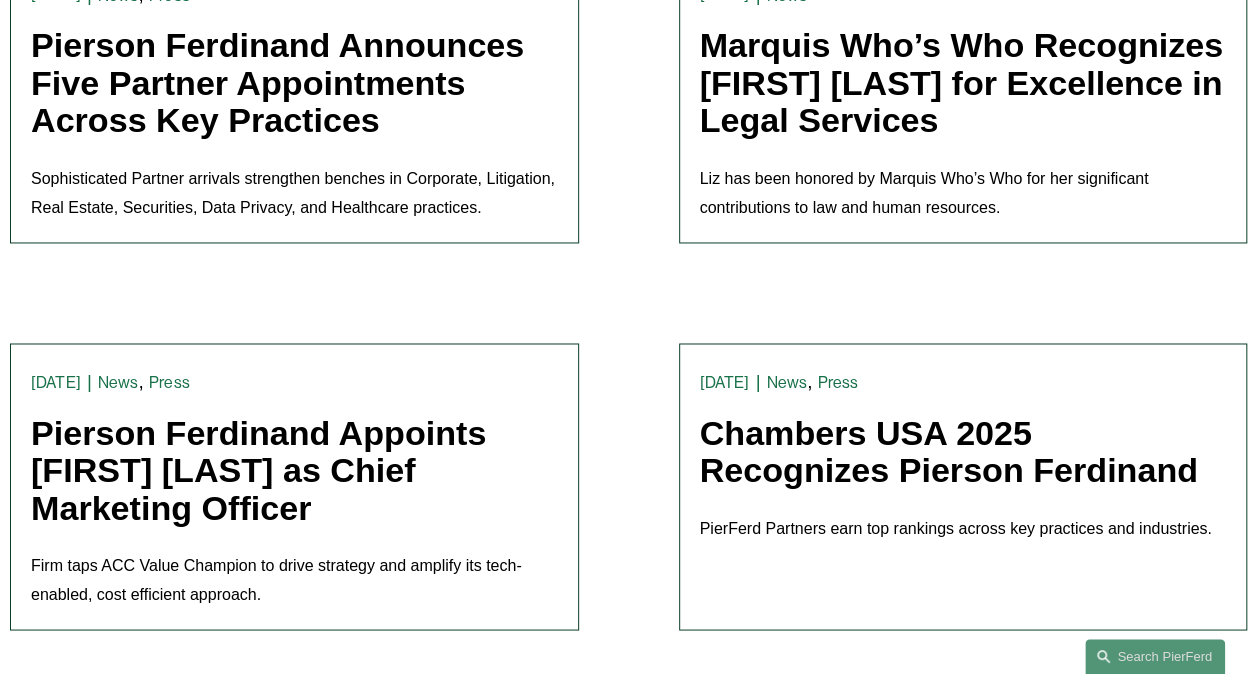 click on "Pierson Ferdinand Announces Five Partner Appointments Across Key Practices" at bounding box center [277, 82] 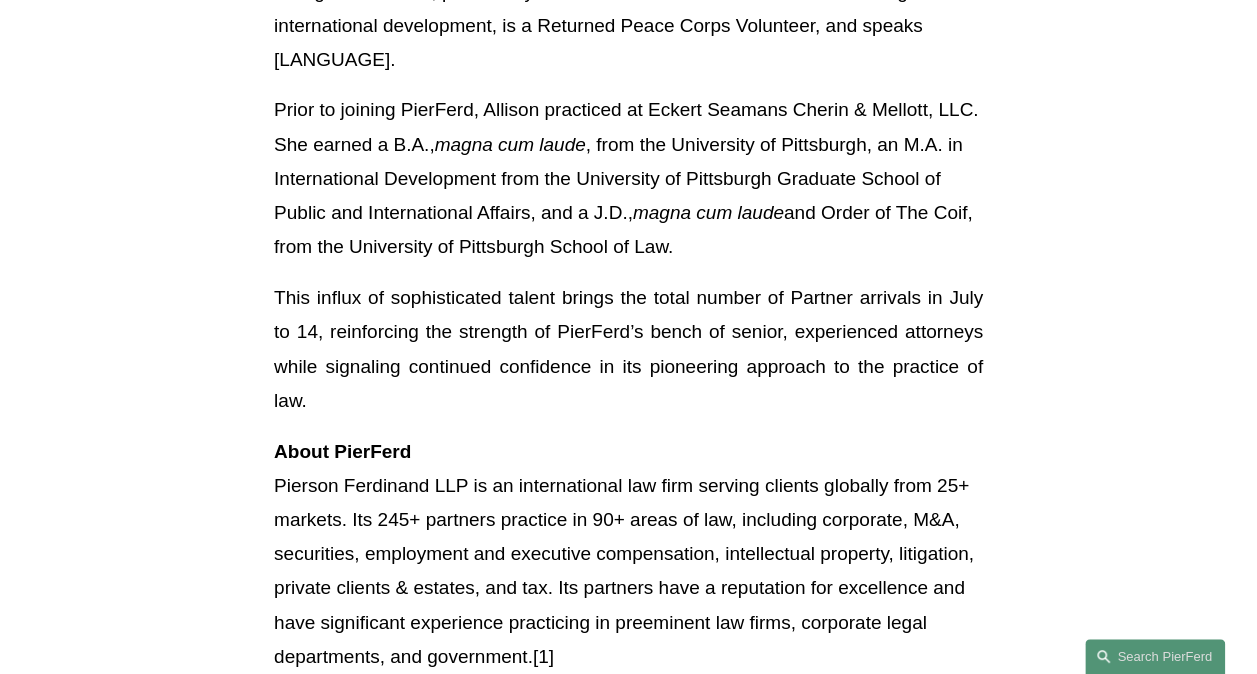 scroll, scrollTop: 5400, scrollLeft: 0, axis: vertical 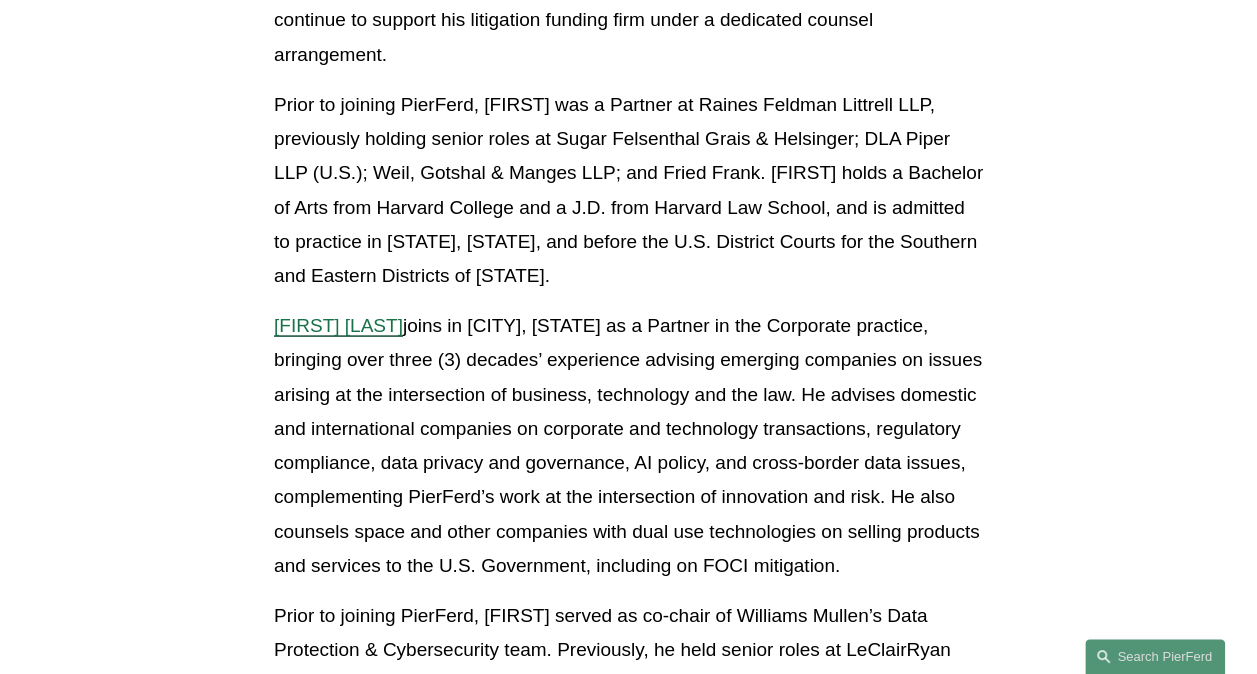 click on "[FIRST] [LAST]" at bounding box center [338, 325] 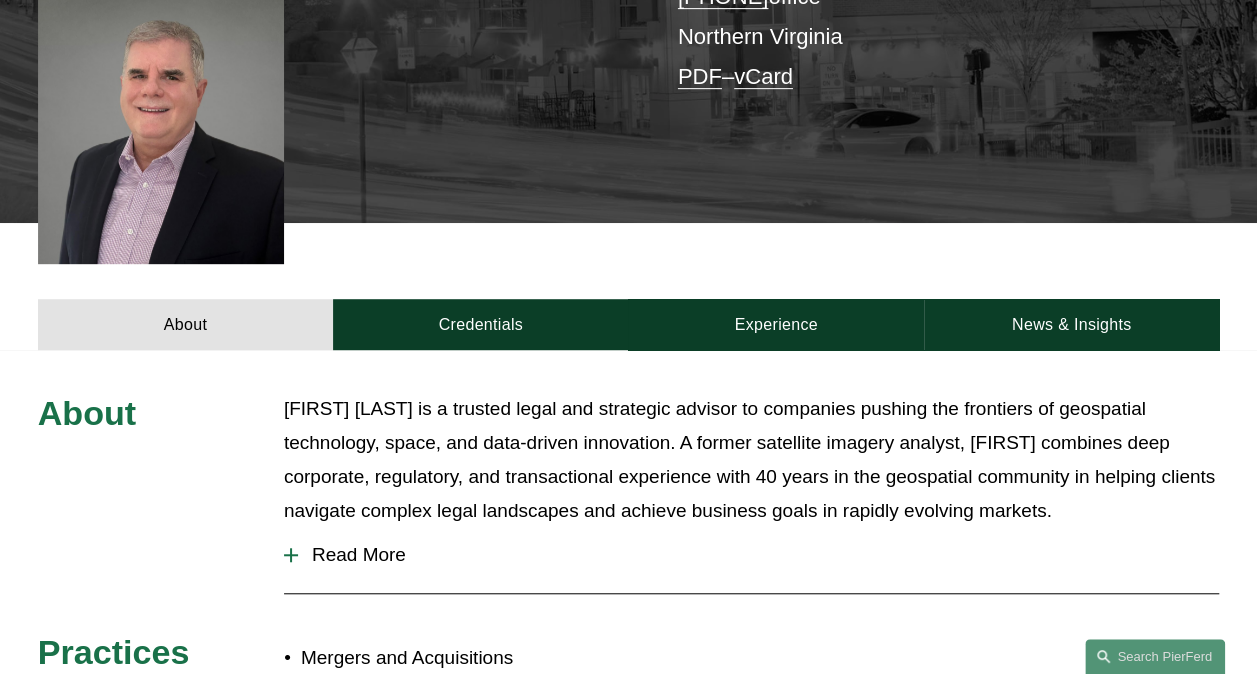 scroll, scrollTop: 500, scrollLeft: 0, axis: vertical 